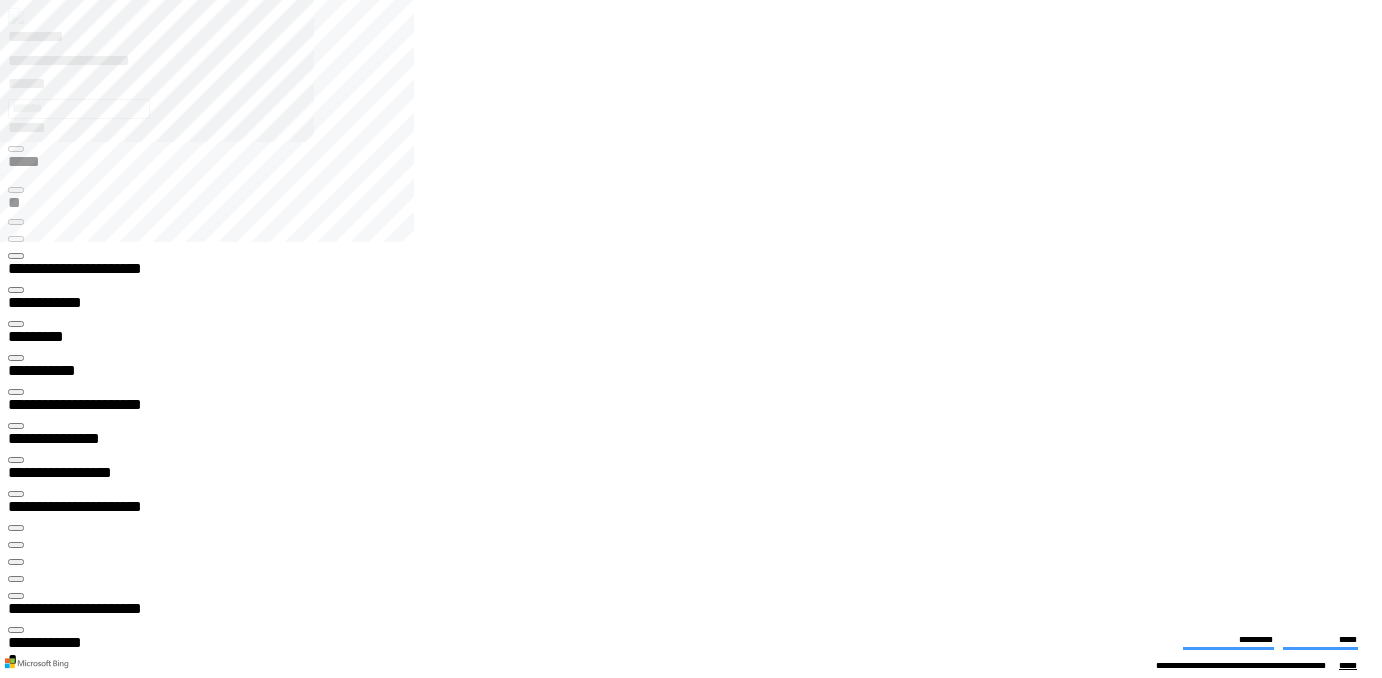 scroll, scrollTop: 0, scrollLeft: 0, axis: both 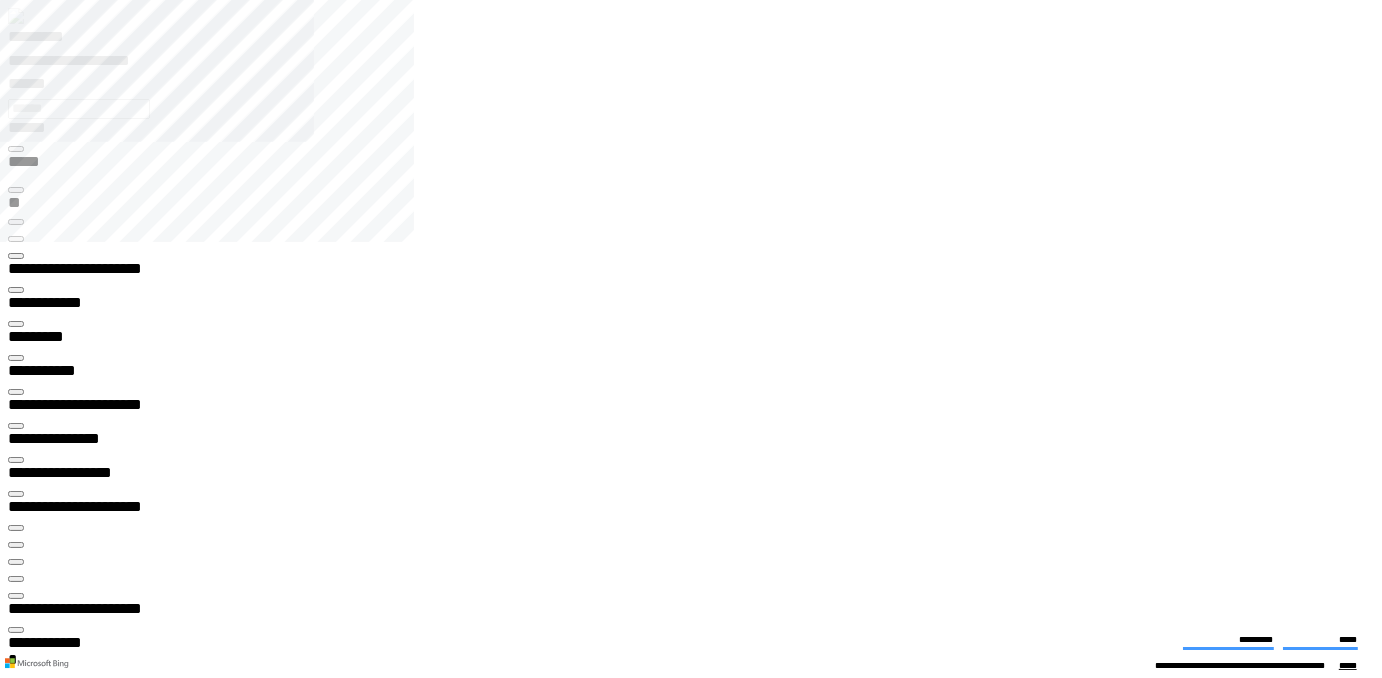 click at bounding box center [16, 22876] 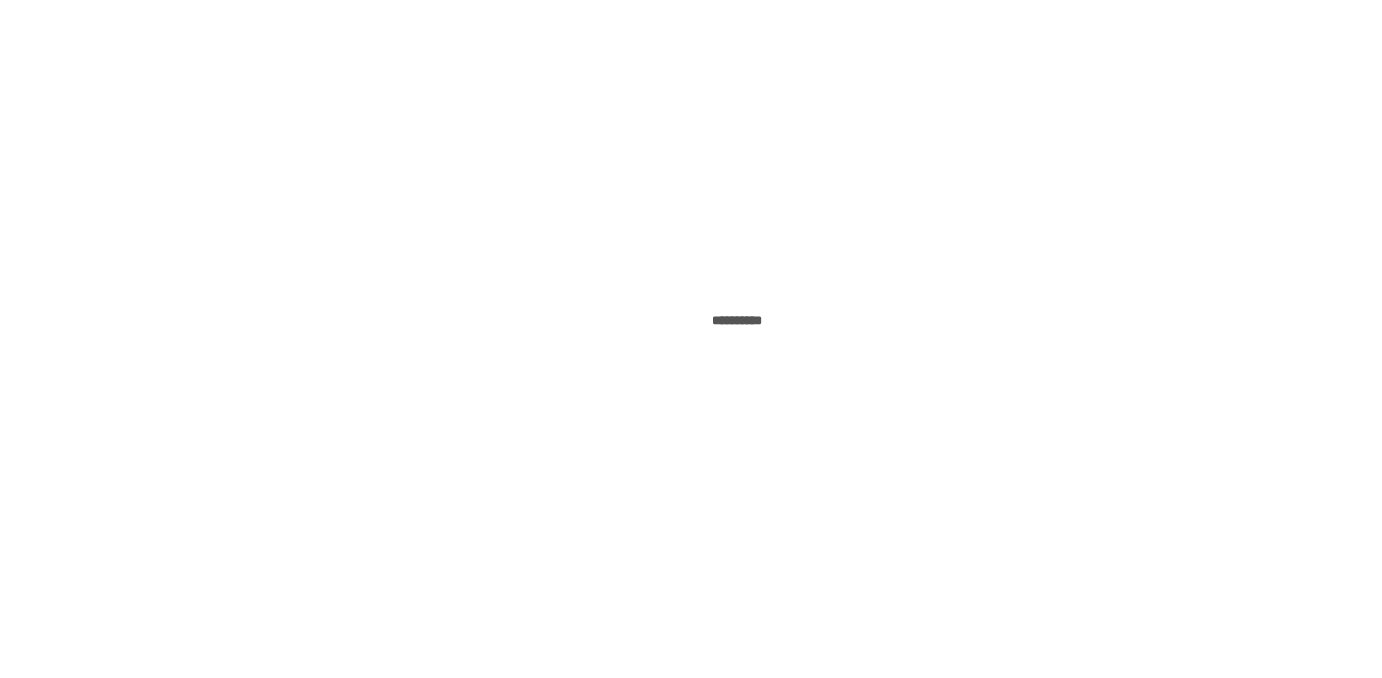 scroll, scrollTop: 0, scrollLeft: 0, axis: both 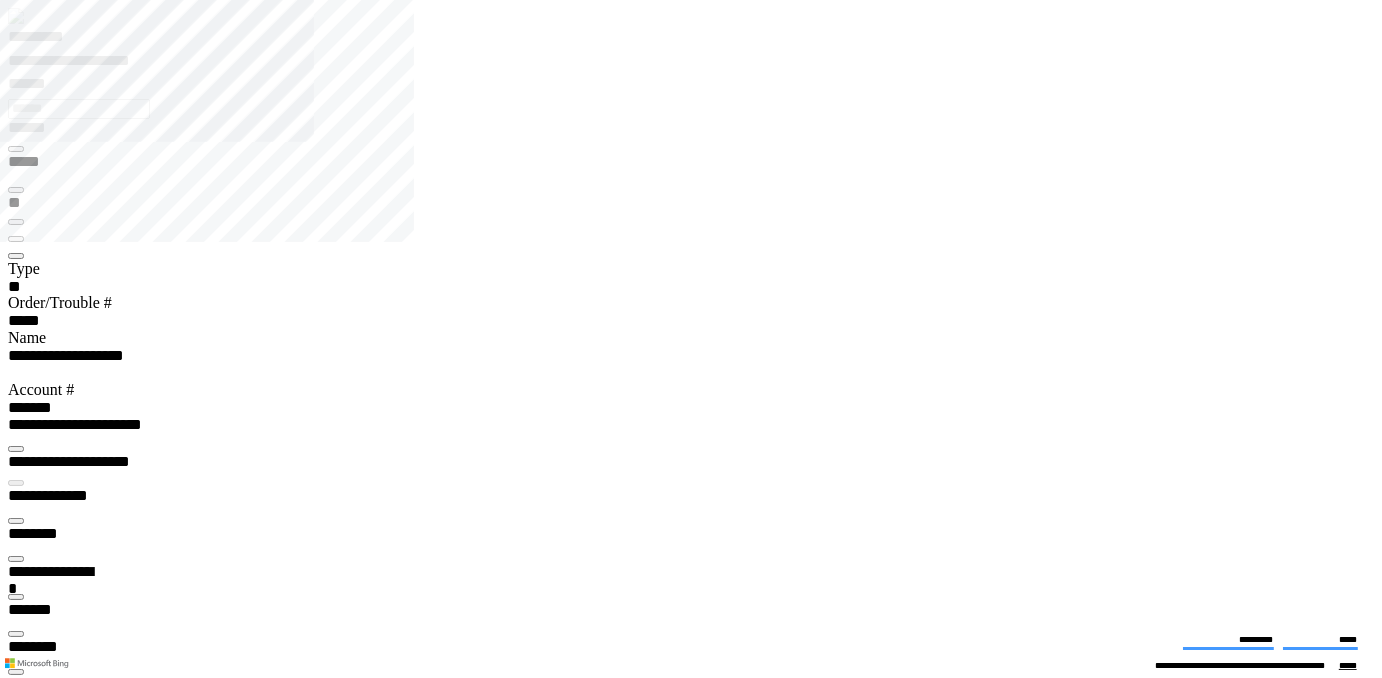 type on "*******" 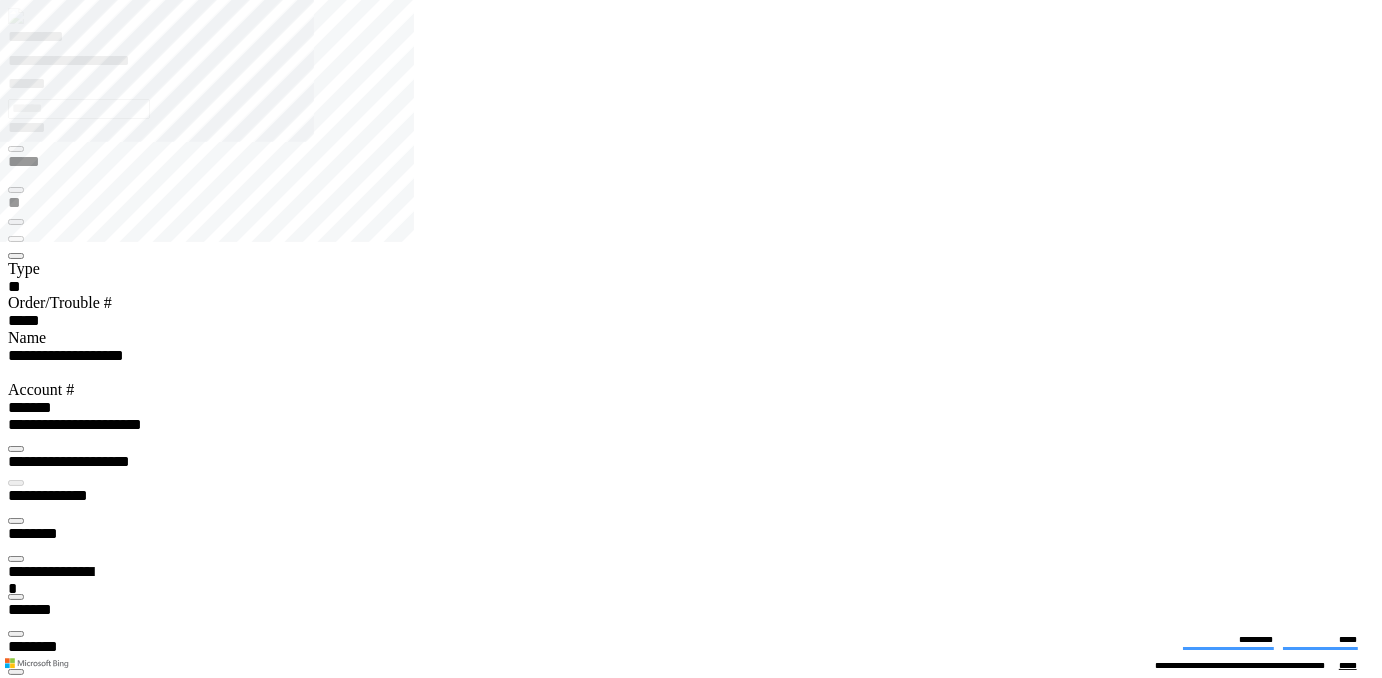 click on "******** *" at bounding box center [58, 7661] 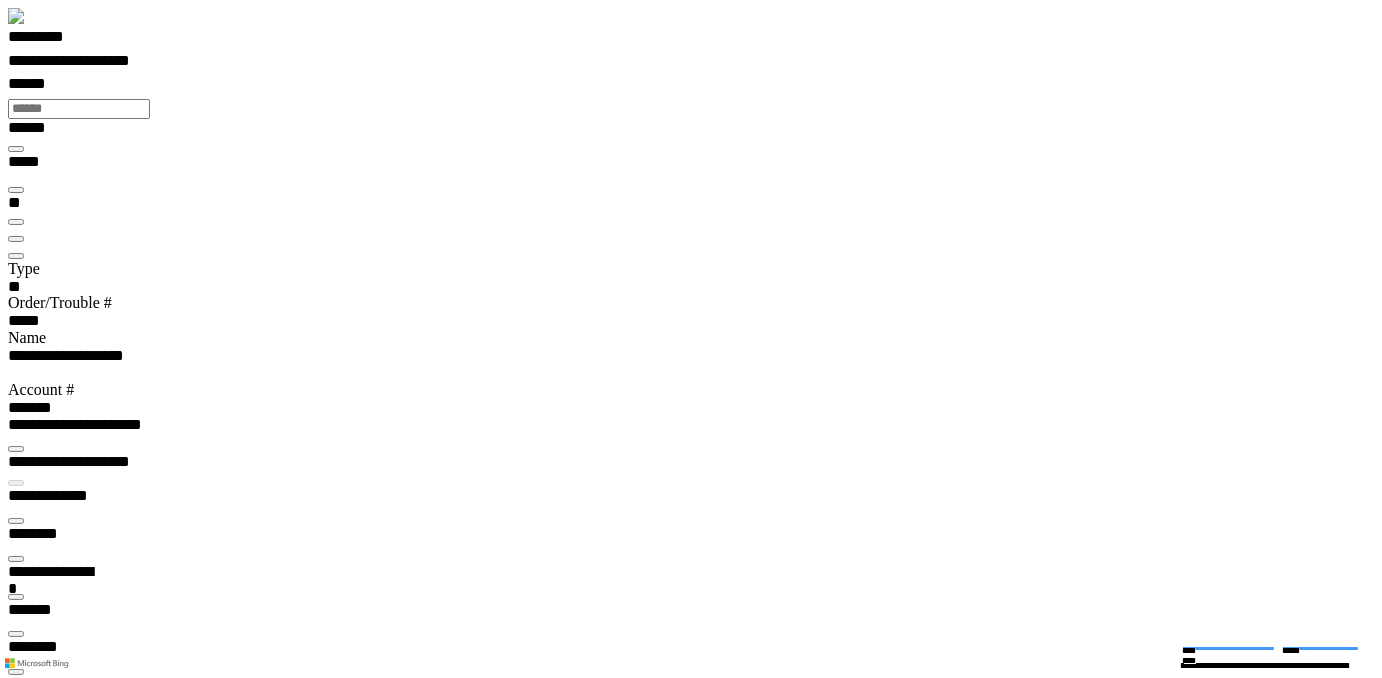 click at bounding box center (16, 8185) 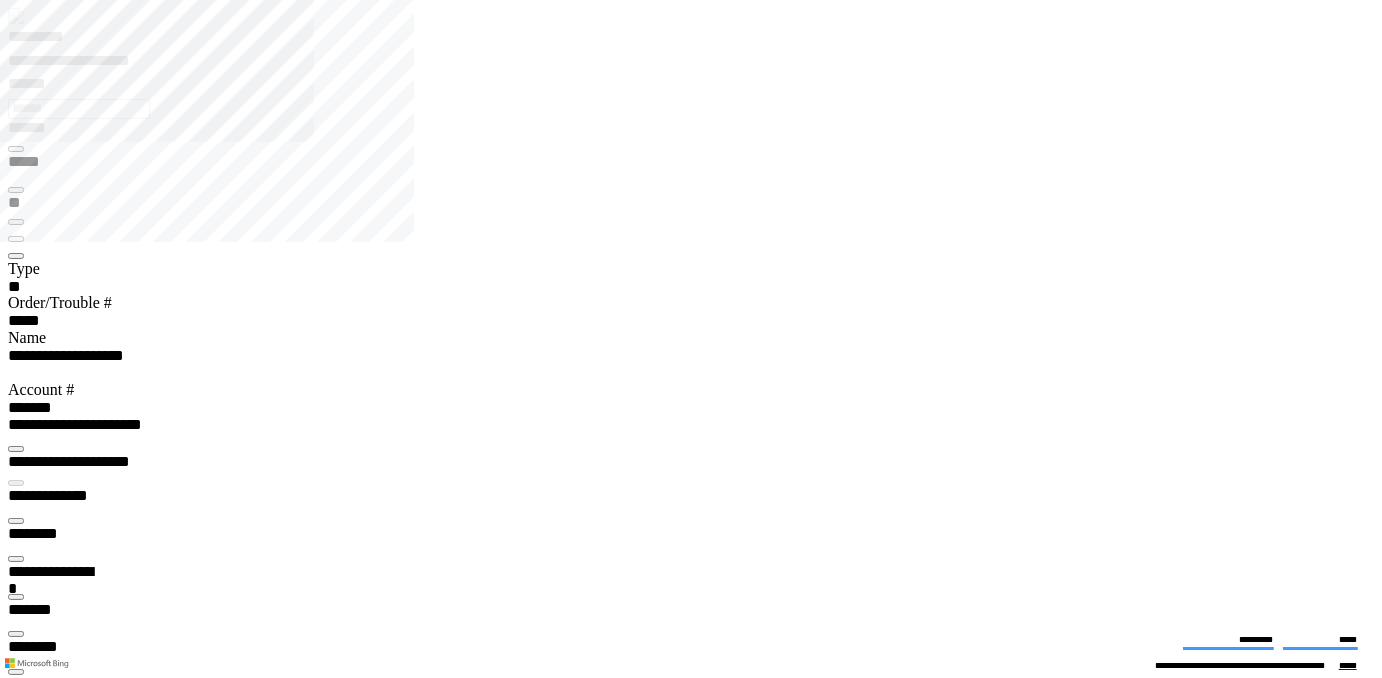 click at bounding box center [16, 449] 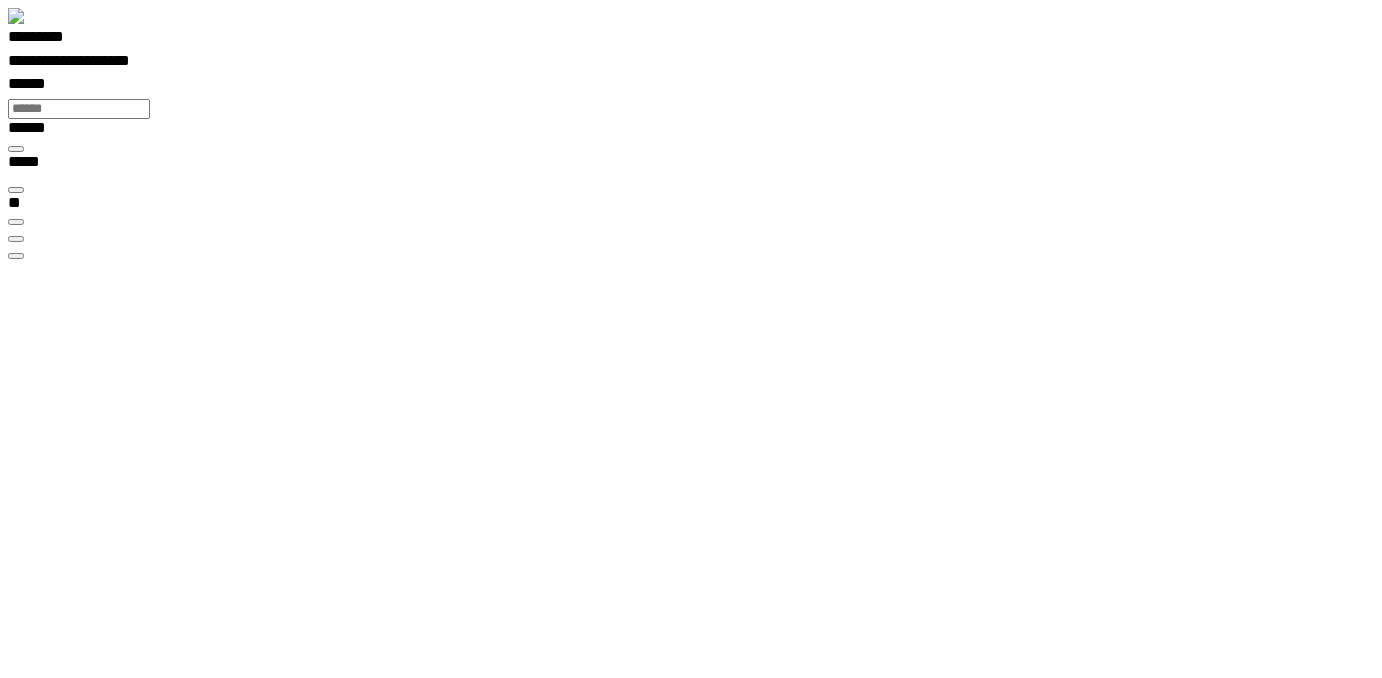 scroll, scrollTop: 0, scrollLeft: 0, axis: both 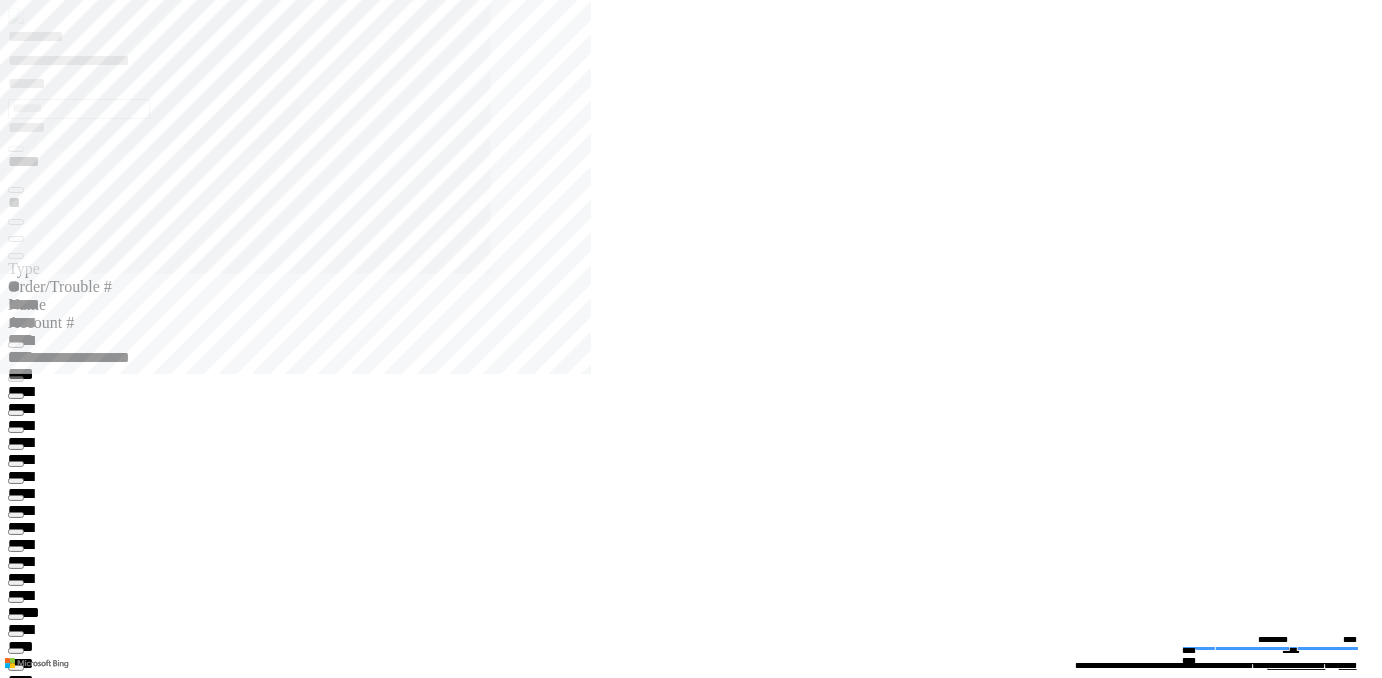 click at bounding box center (16, 9747) 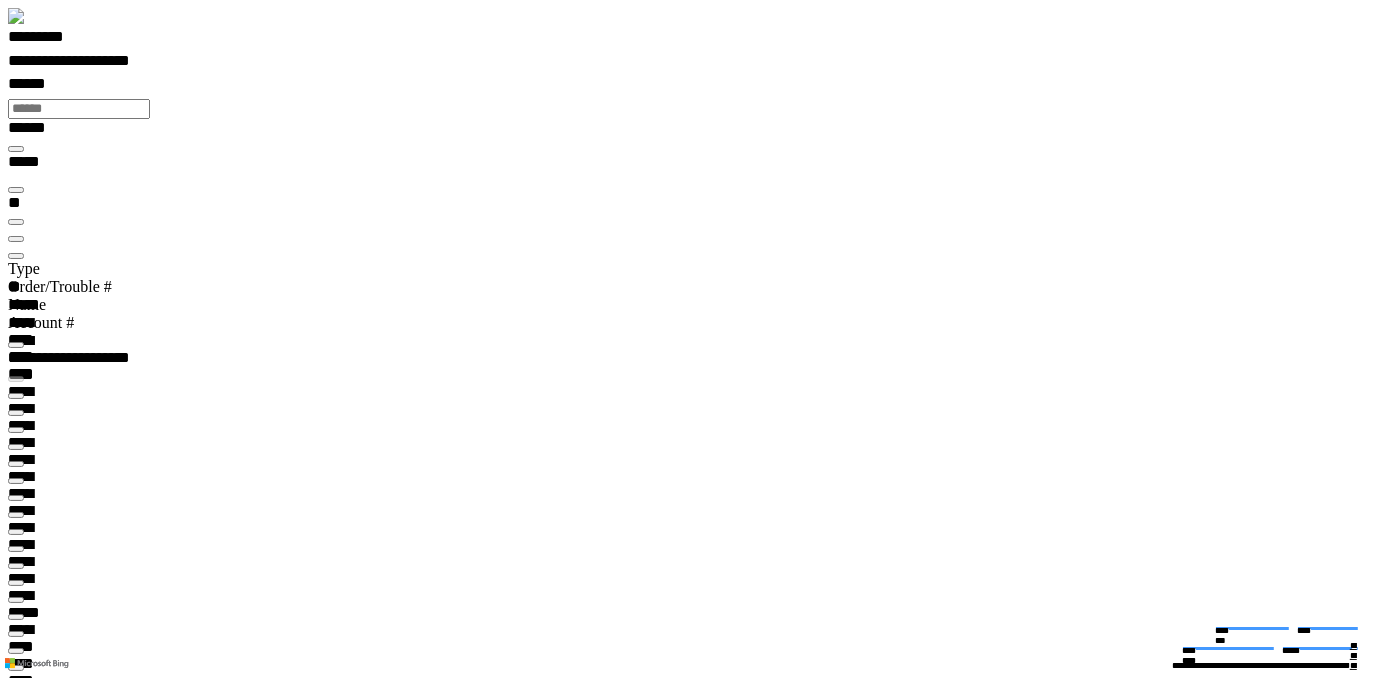 click at bounding box center (16, 18188) 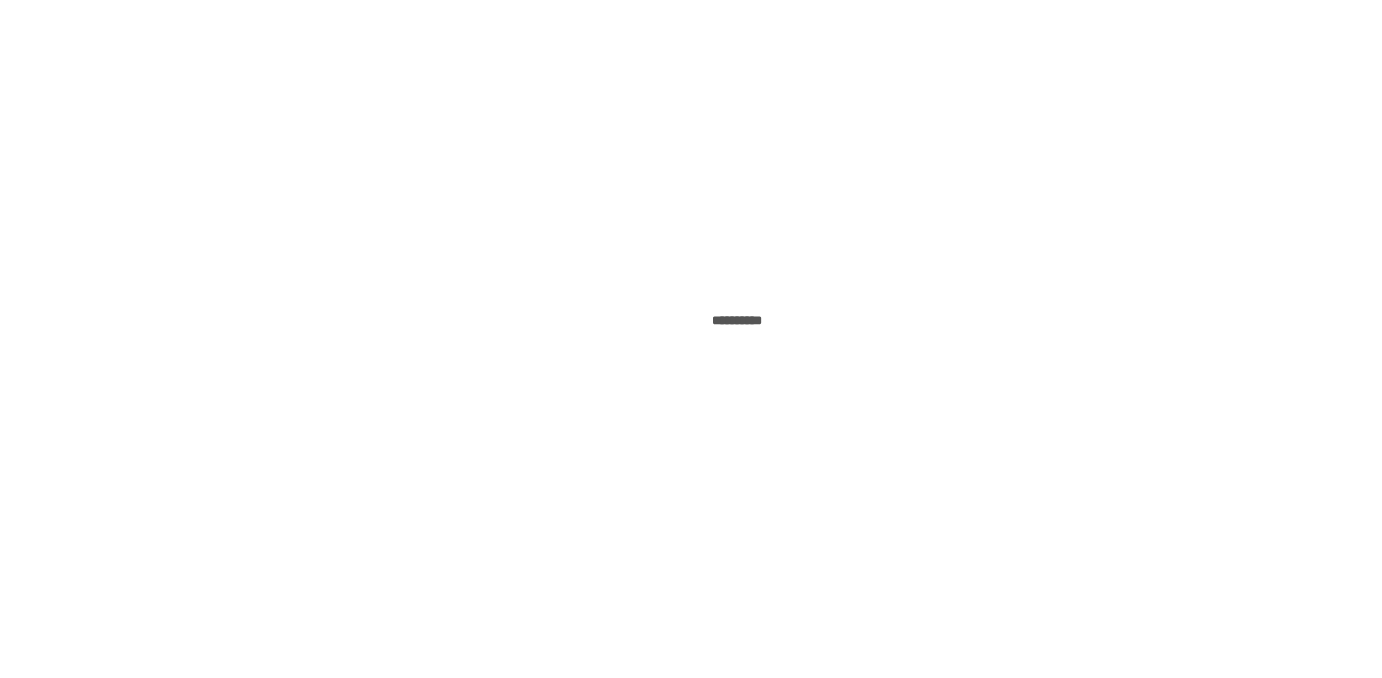 scroll, scrollTop: 0, scrollLeft: 0, axis: both 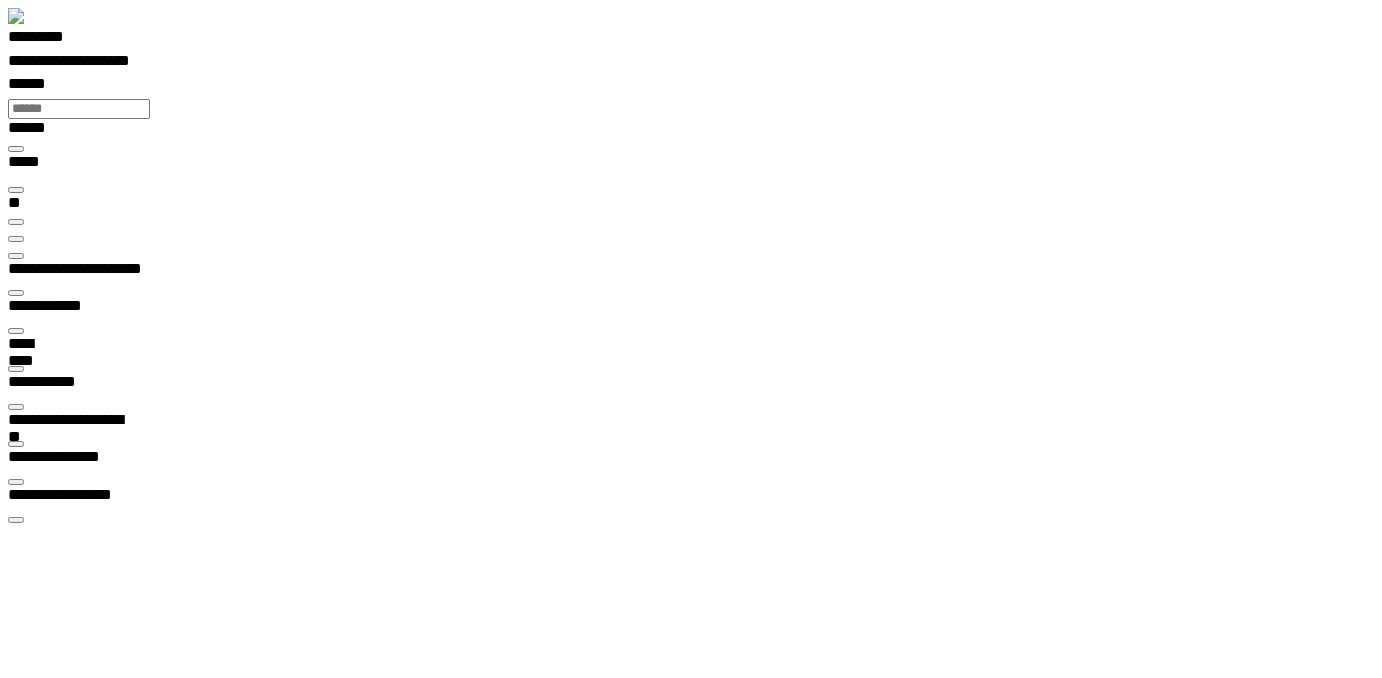 click at bounding box center (33, 6576) 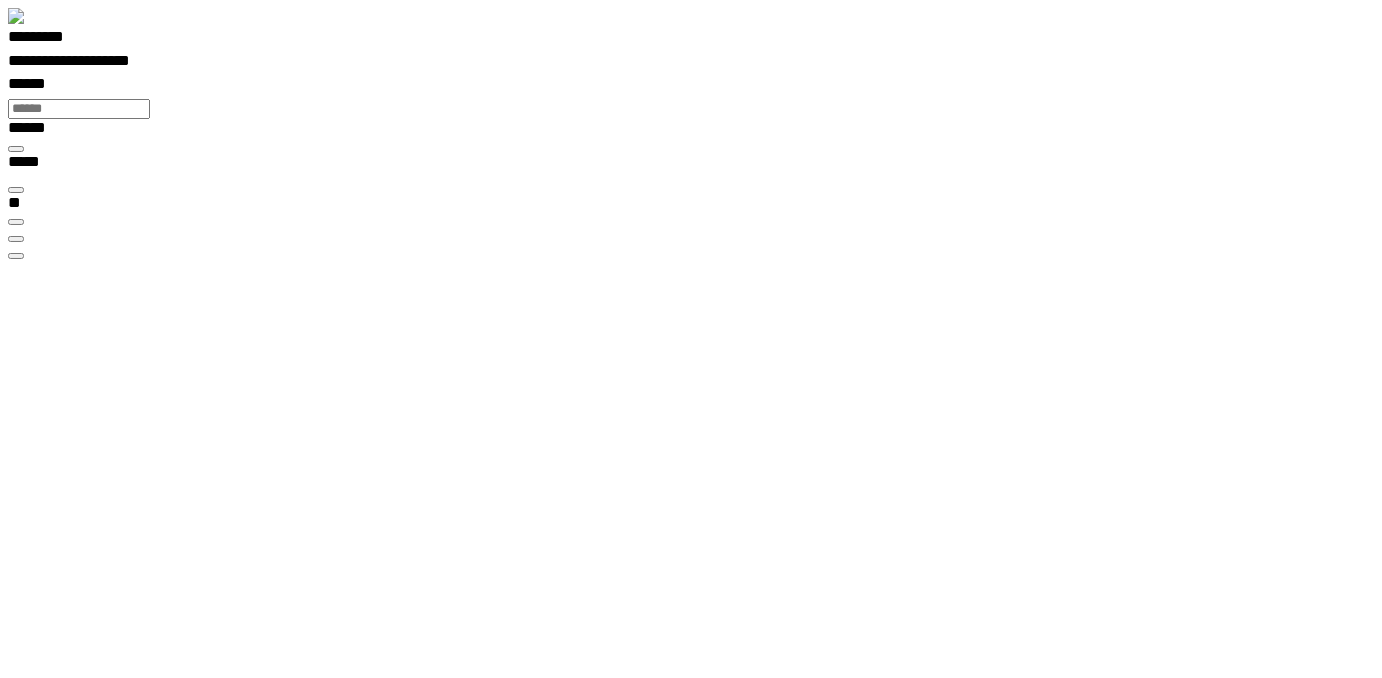 scroll, scrollTop: 21, scrollLeft: 21, axis: both 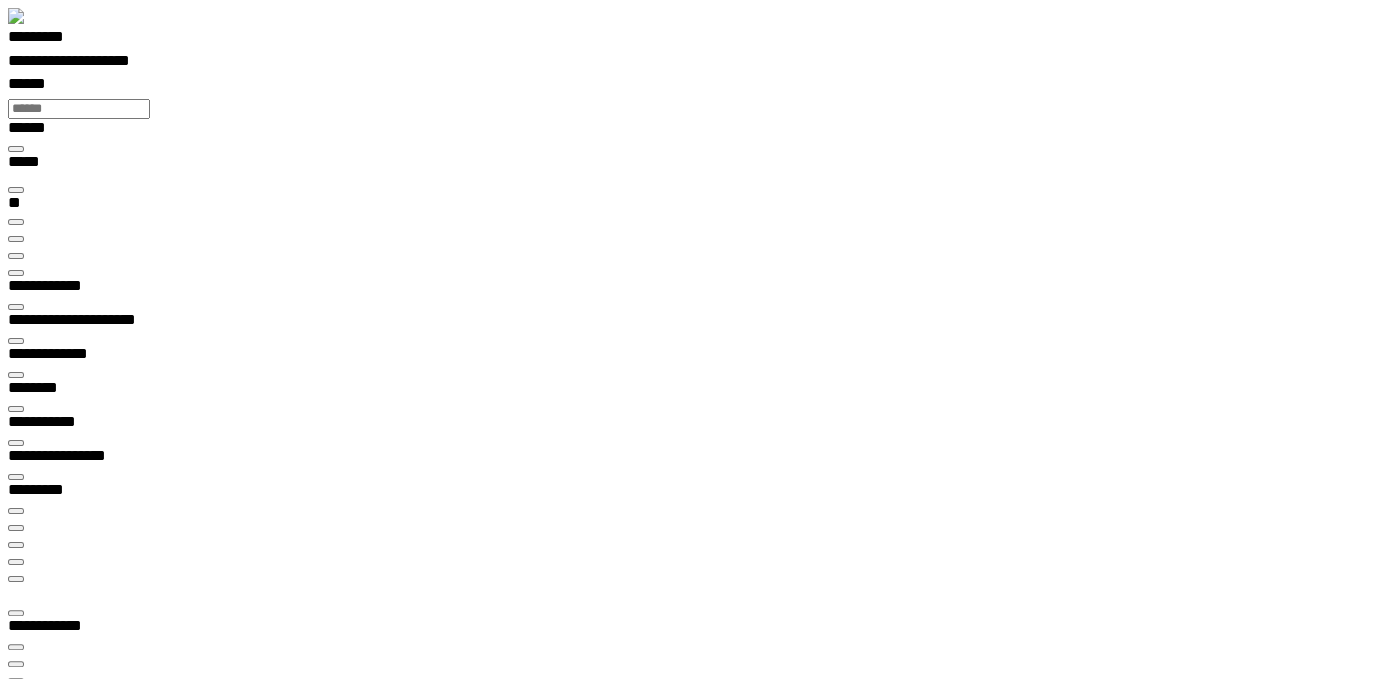 click at bounding box center (16, 256) 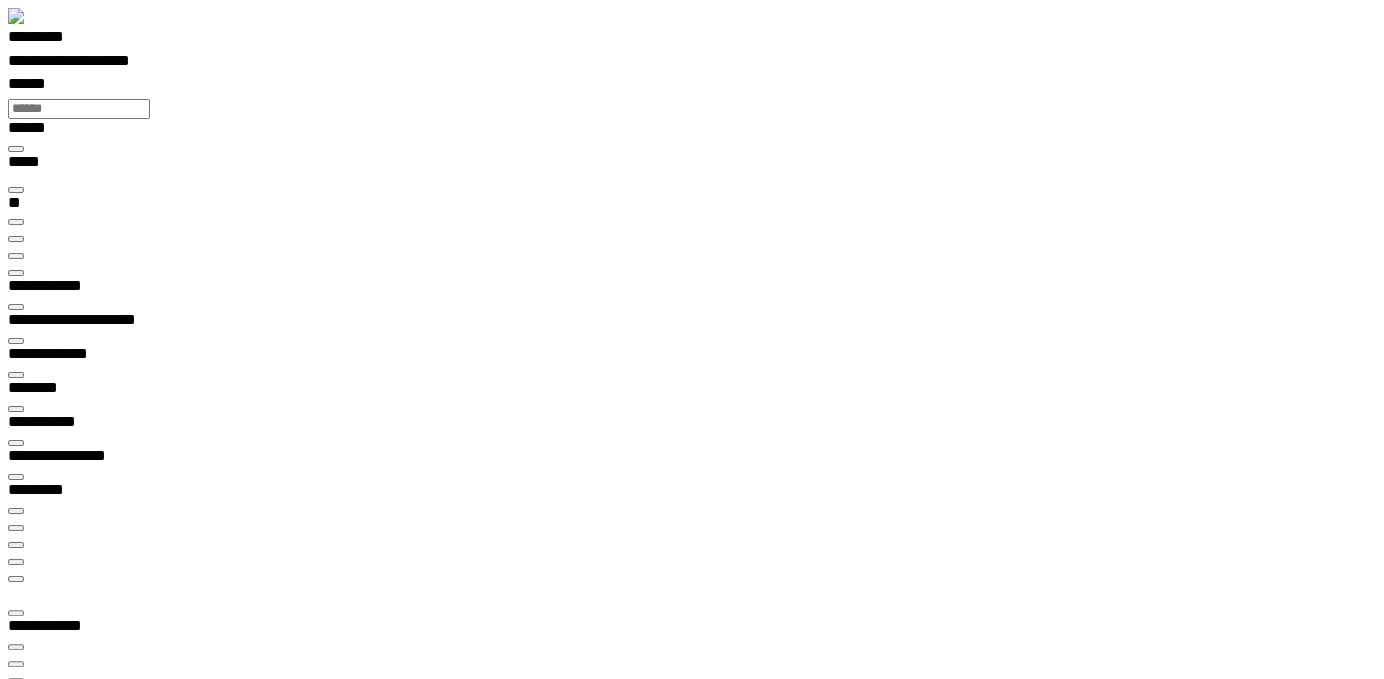 click on "**********" at bounding box center [700, 7539] 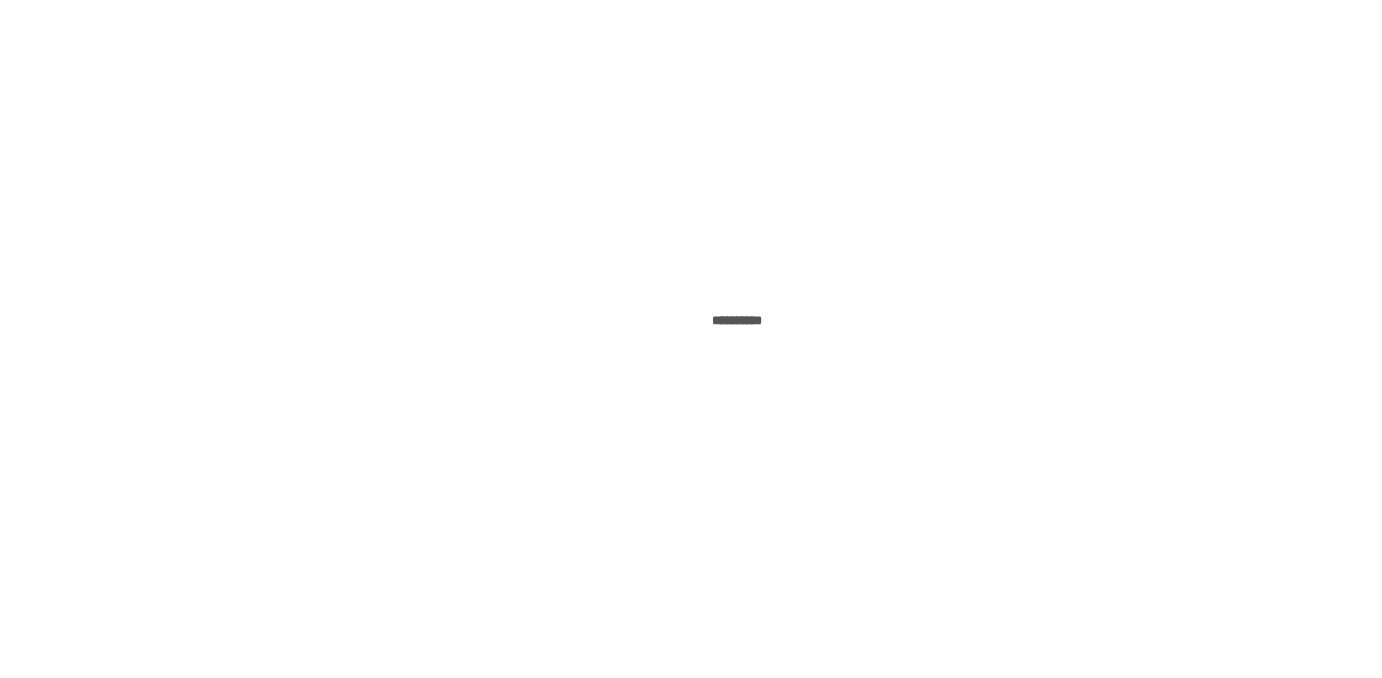 scroll, scrollTop: 0, scrollLeft: 0, axis: both 